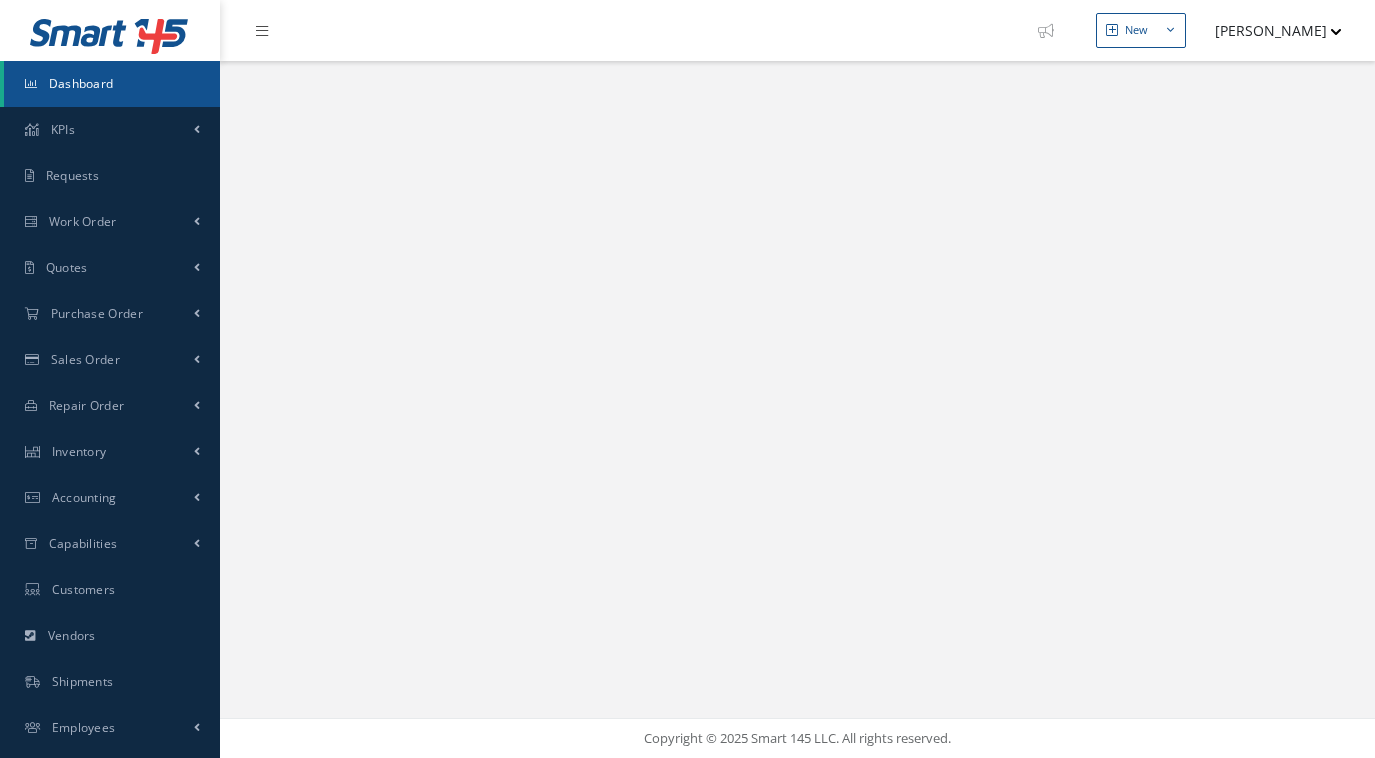 scroll, scrollTop: 0, scrollLeft: 0, axis: both 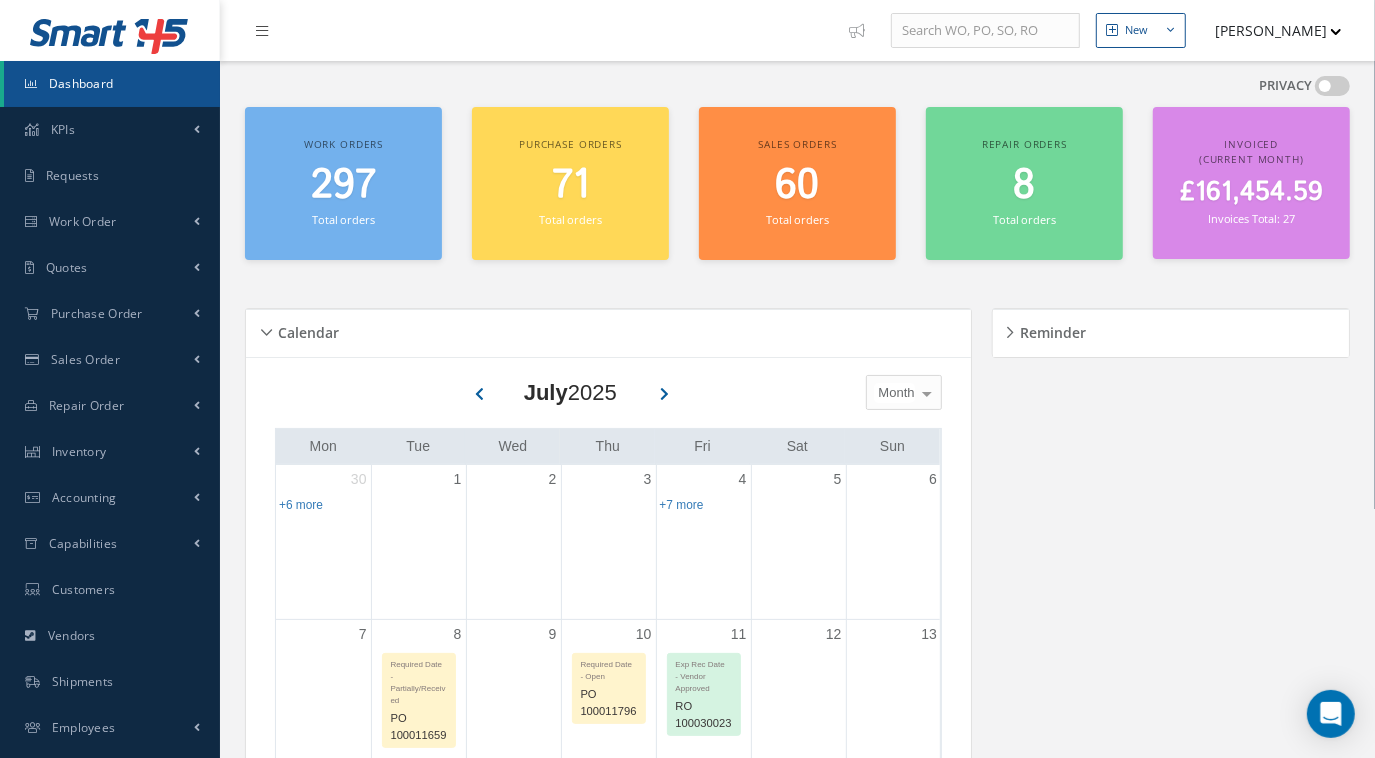 click on "297" at bounding box center [343, 186] 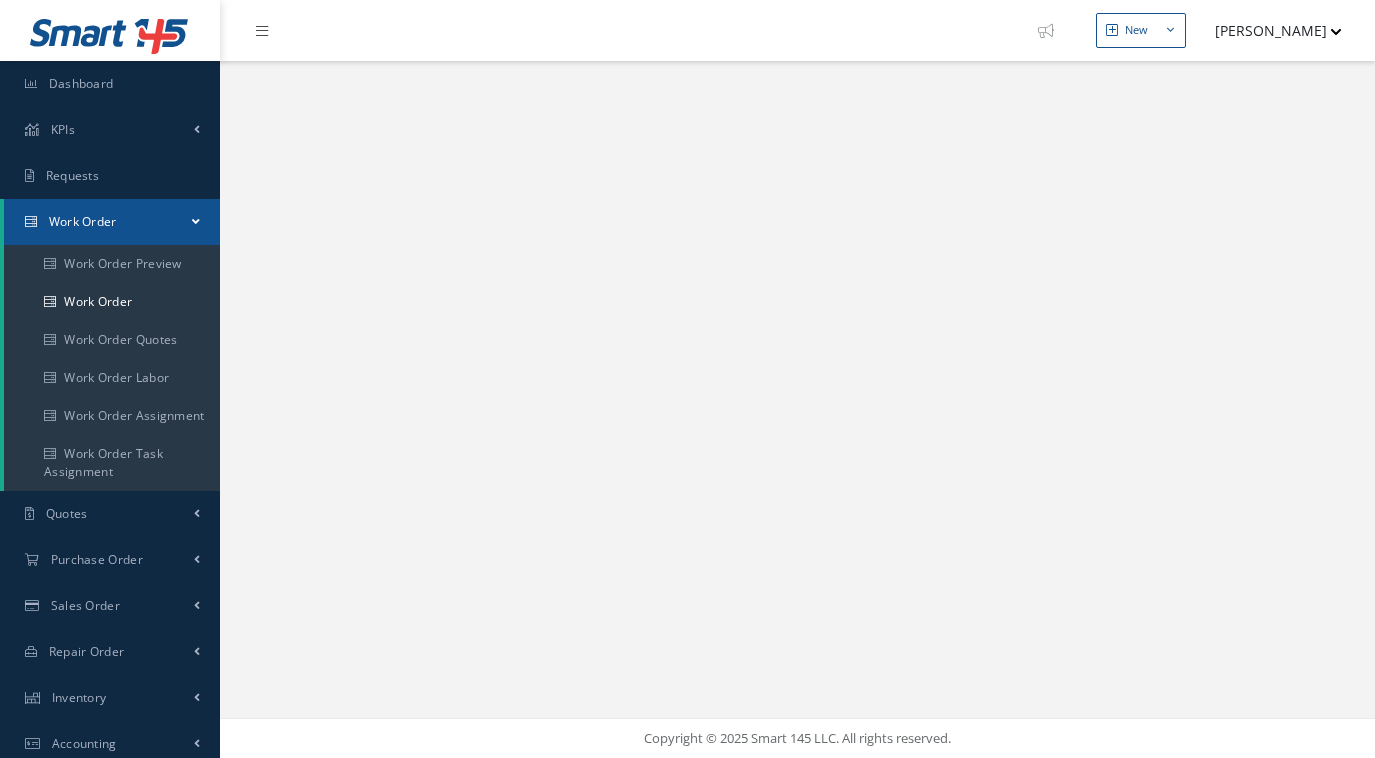 scroll, scrollTop: 0, scrollLeft: 0, axis: both 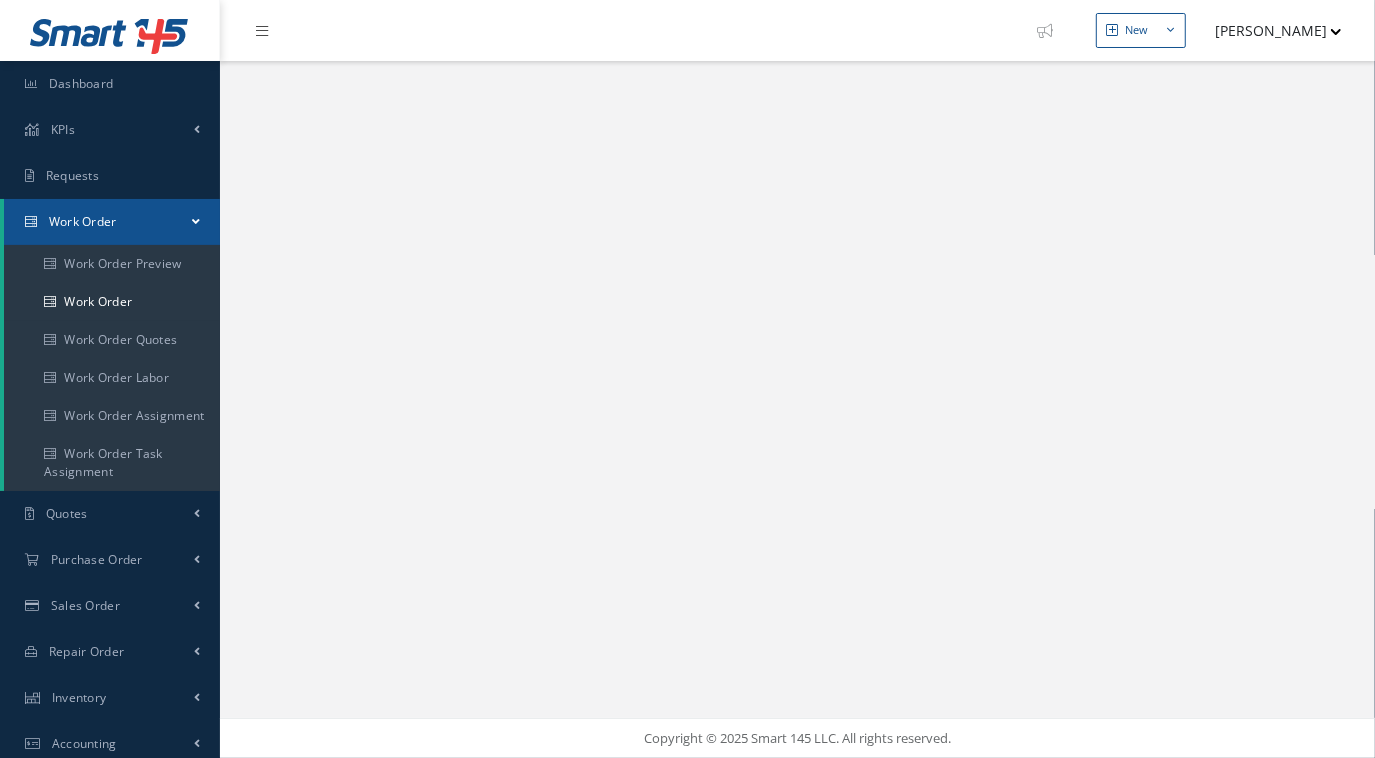 select on "25" 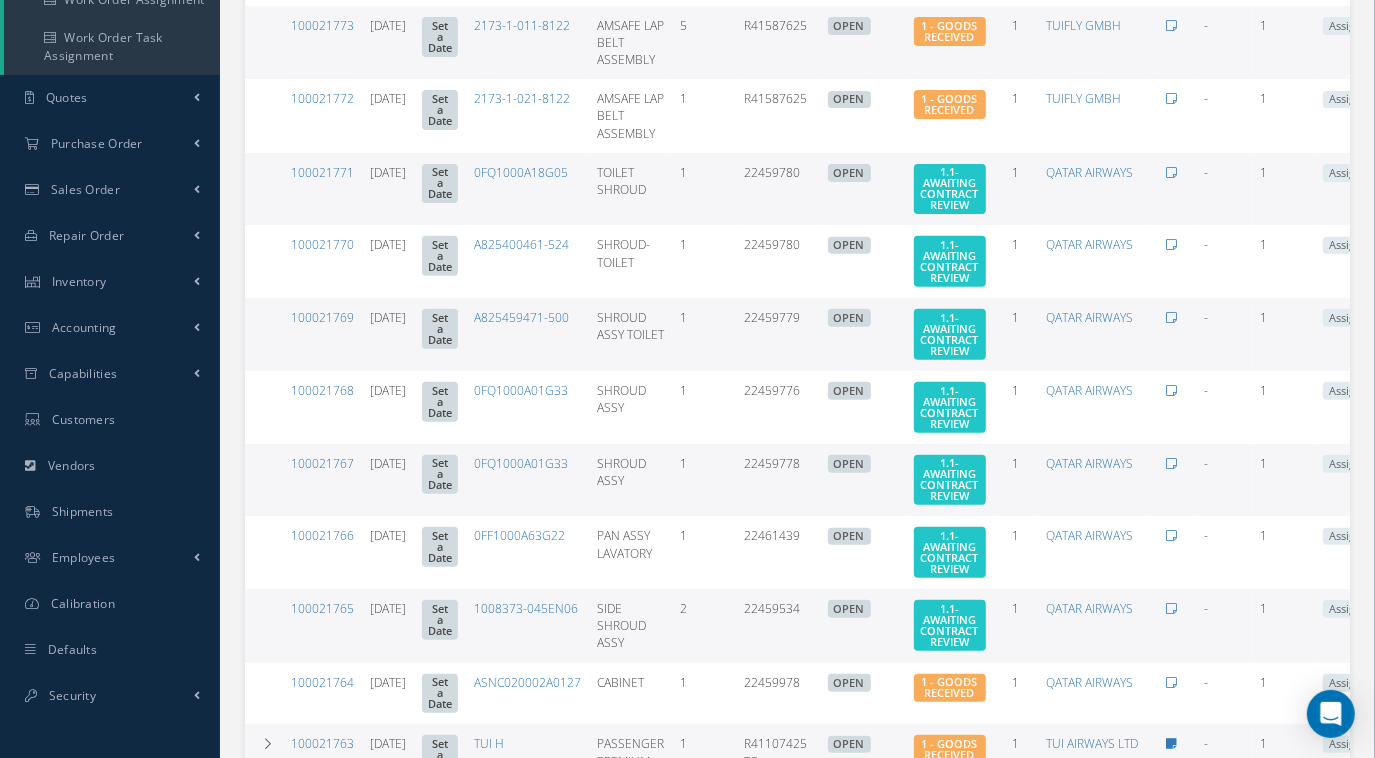scroll, scrollTop: 454, scrollLeft: 0, axis: vertical 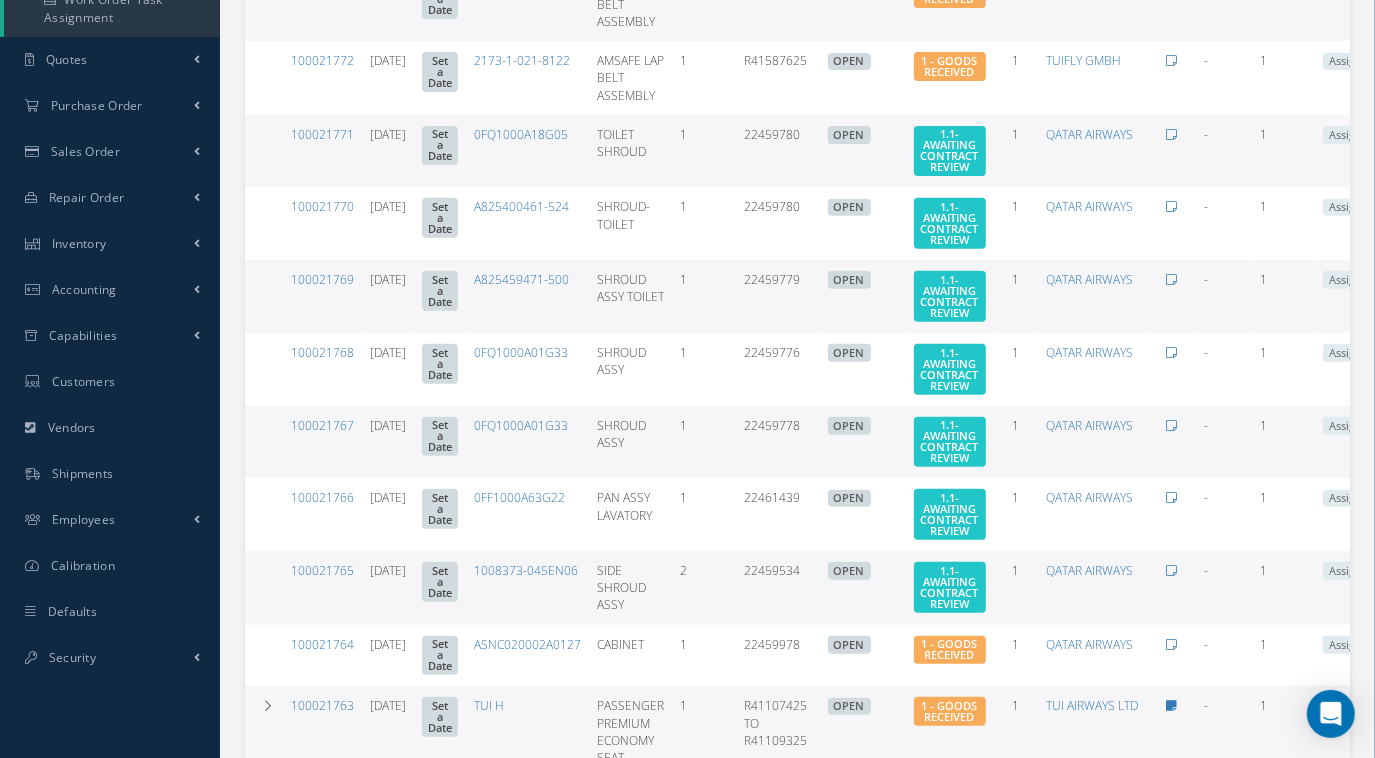 click on "100021765" at bounding box center [322, 587] 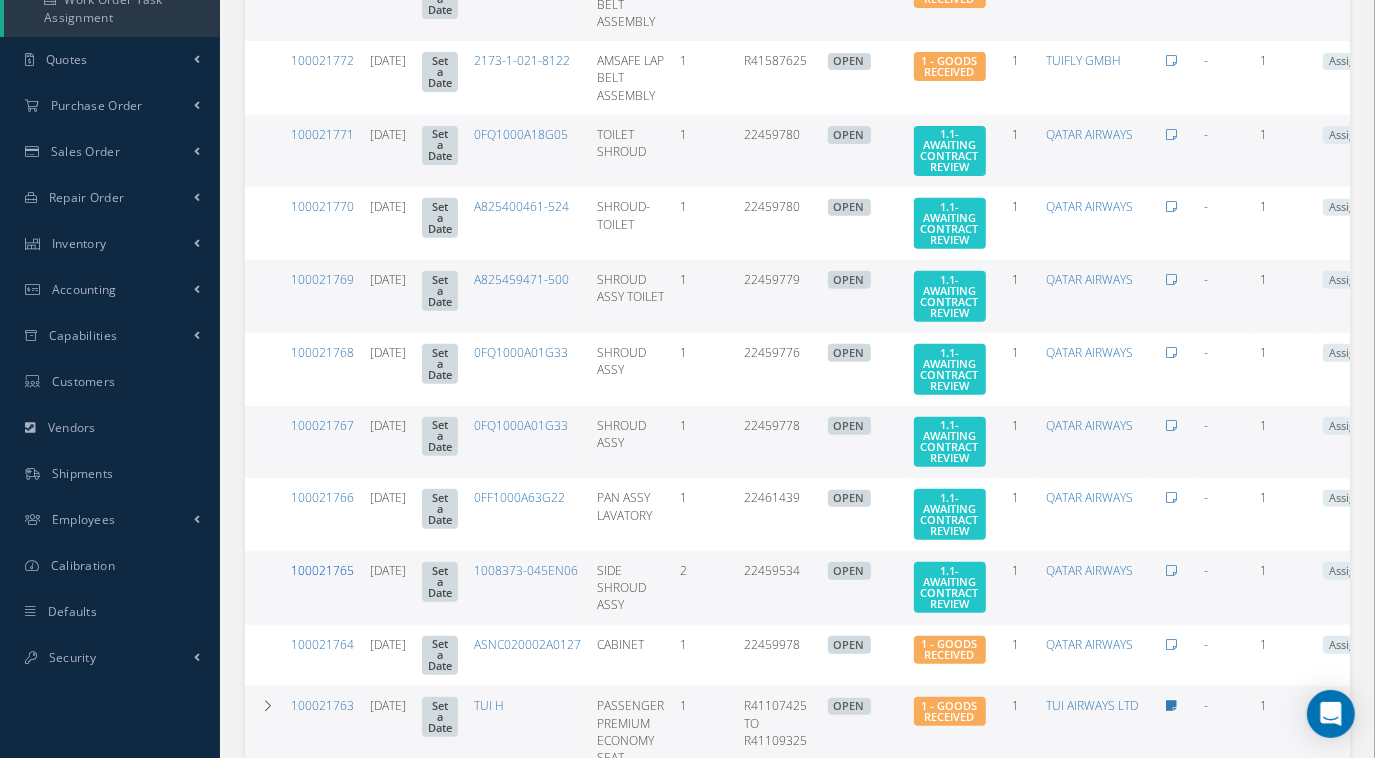 click on "100021765" at bounding box center (322, 570) 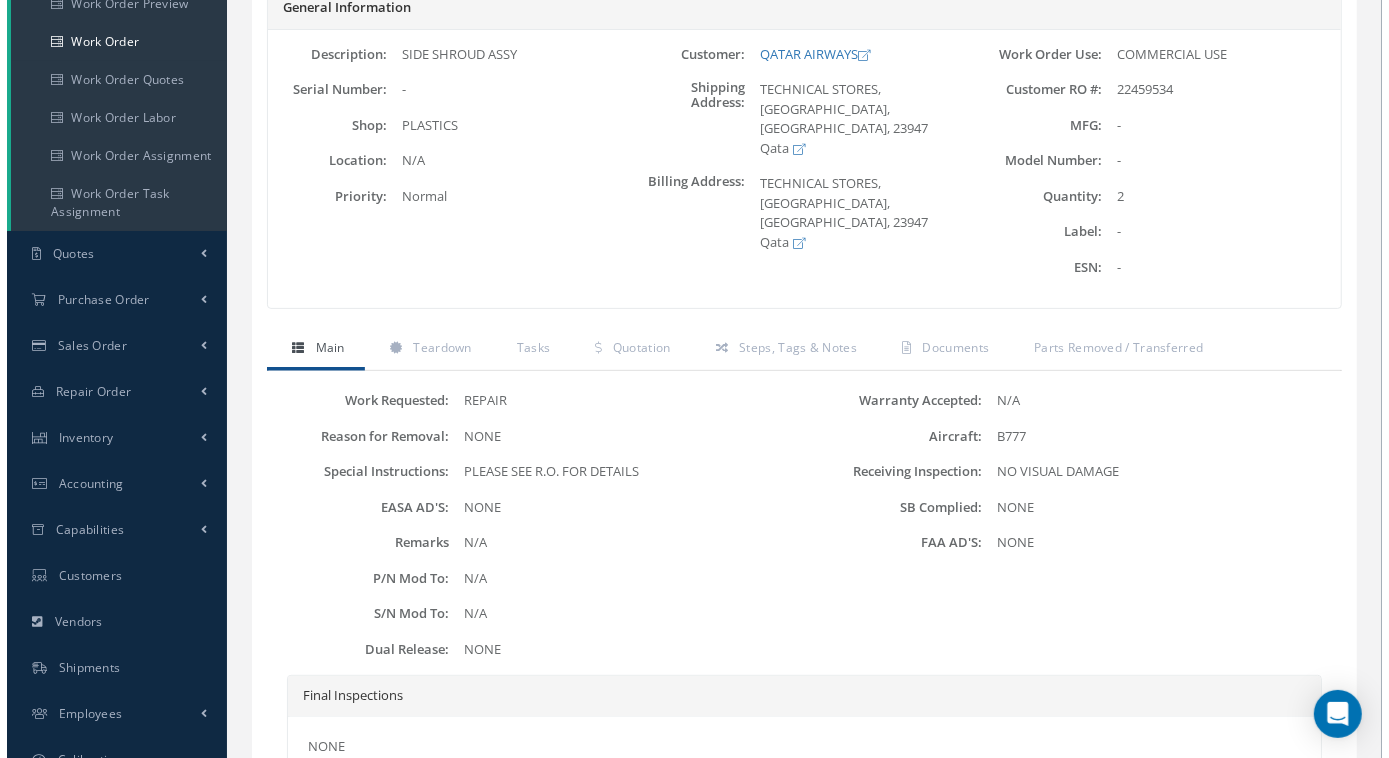 scroll, scrollTop: 272, scrollLeft: 0, axis: vertical 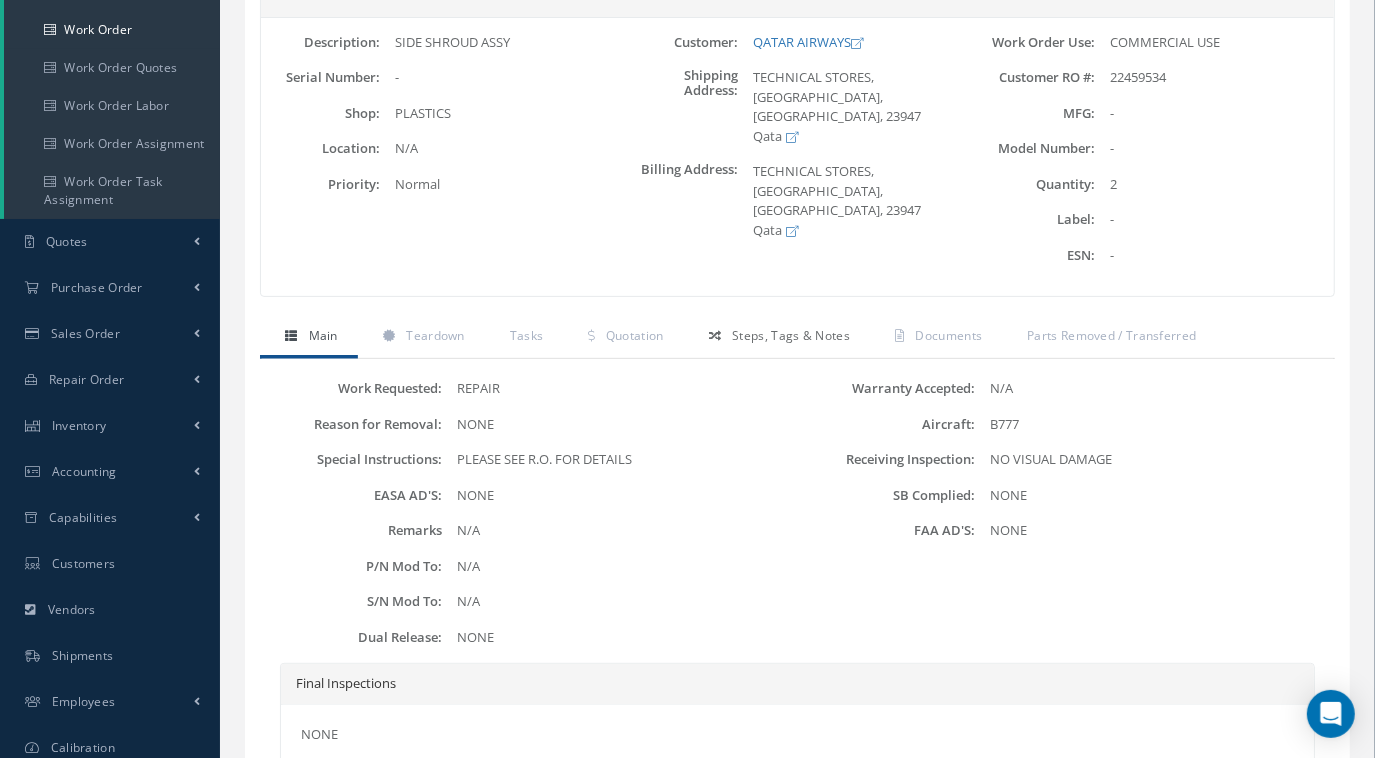 click on "Steps, Tags & Notes" at bounding box center [791, 335] 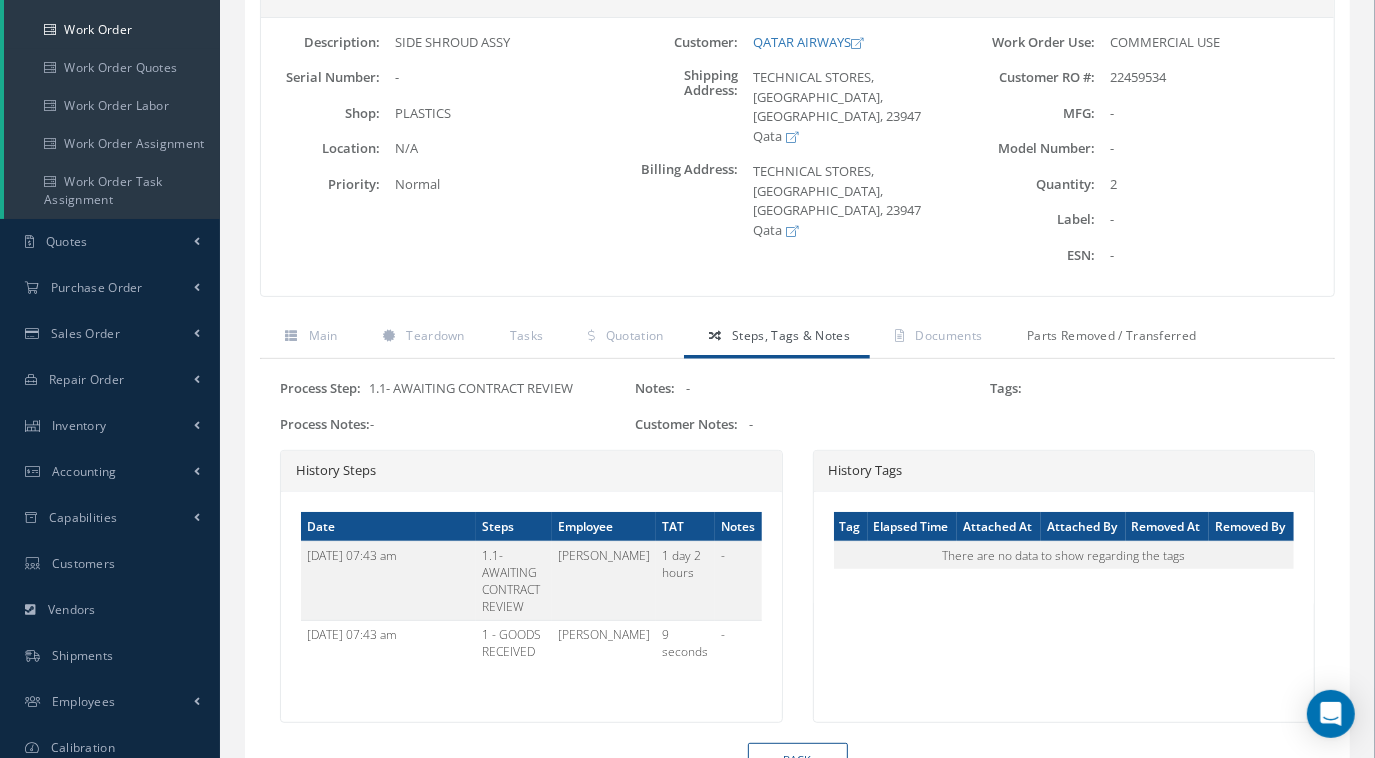 click on "Parts Removed / Transferred" at bounding box center [1109, 338] 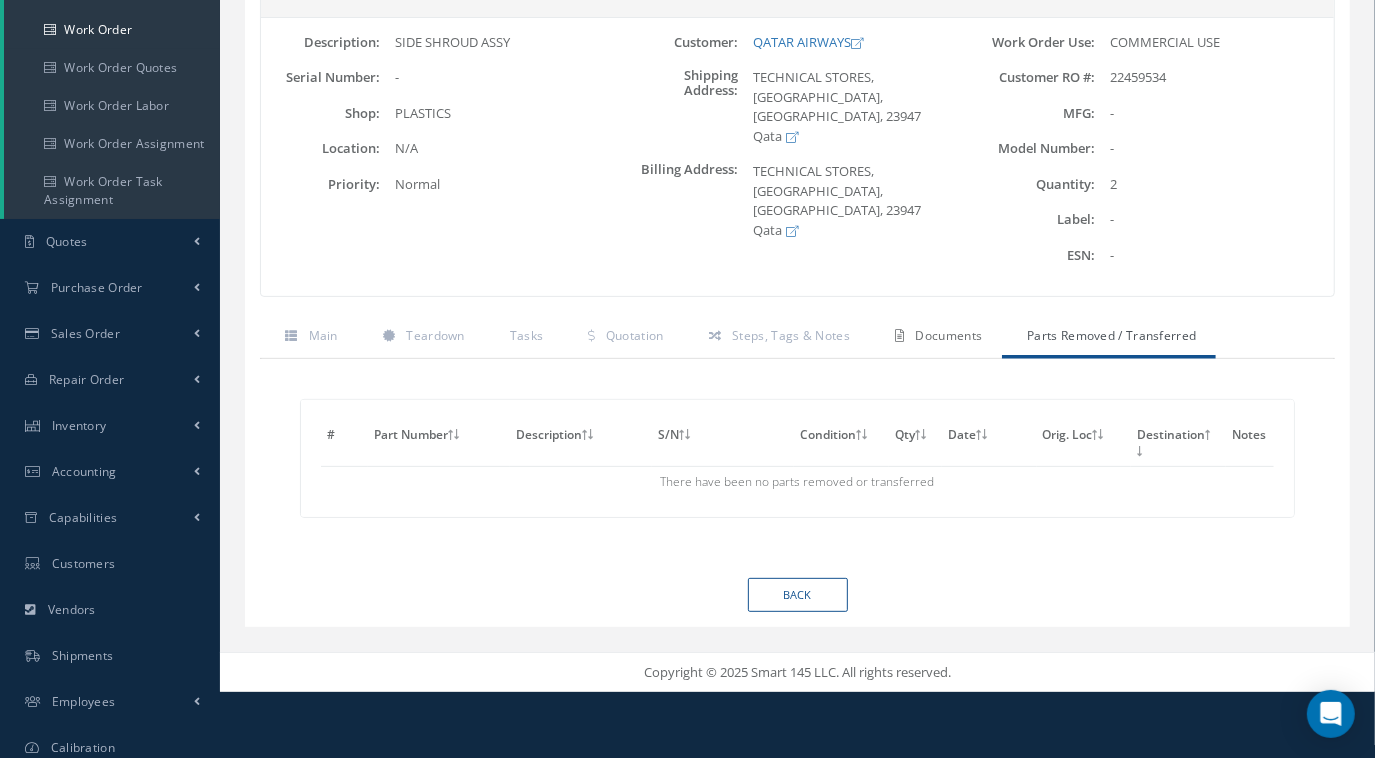 click at bounding box center (899, 336) 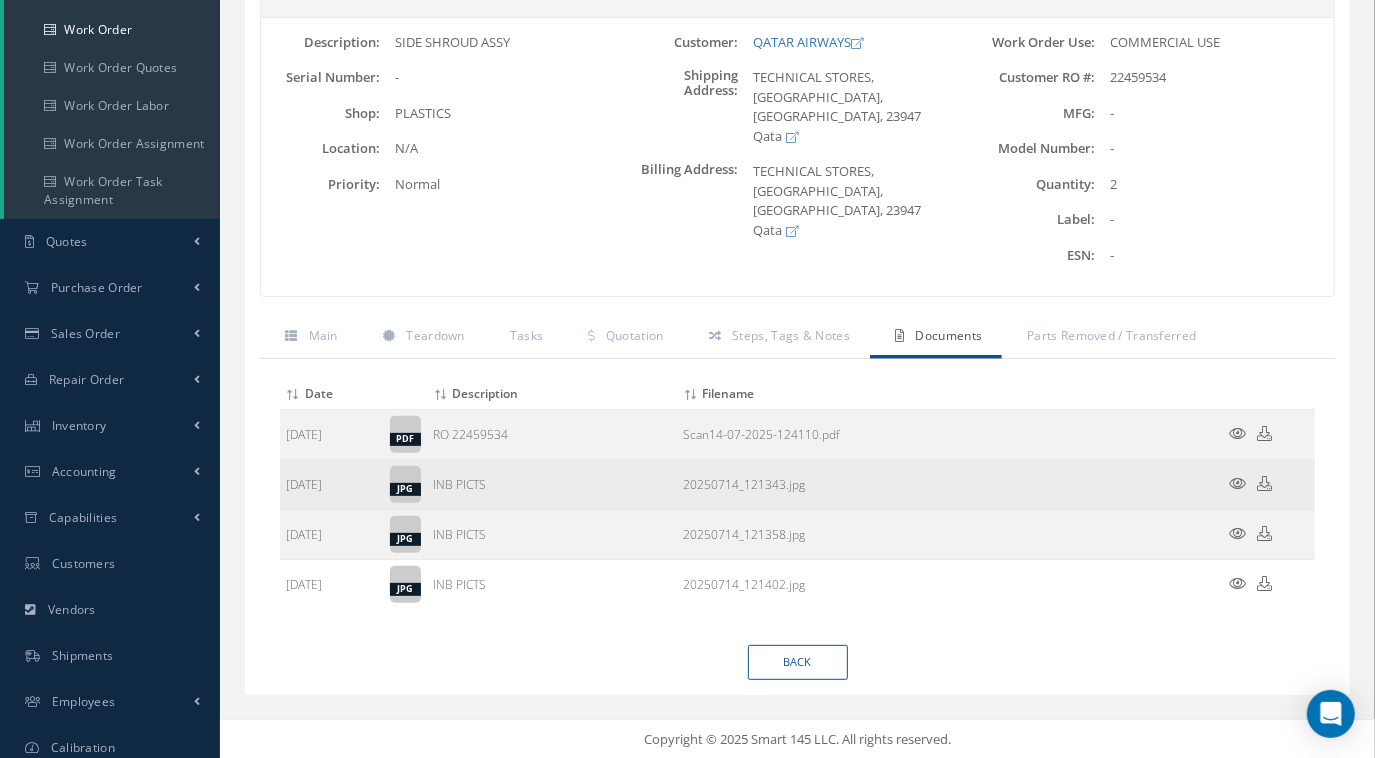 click at bounding box center (1238, 483) 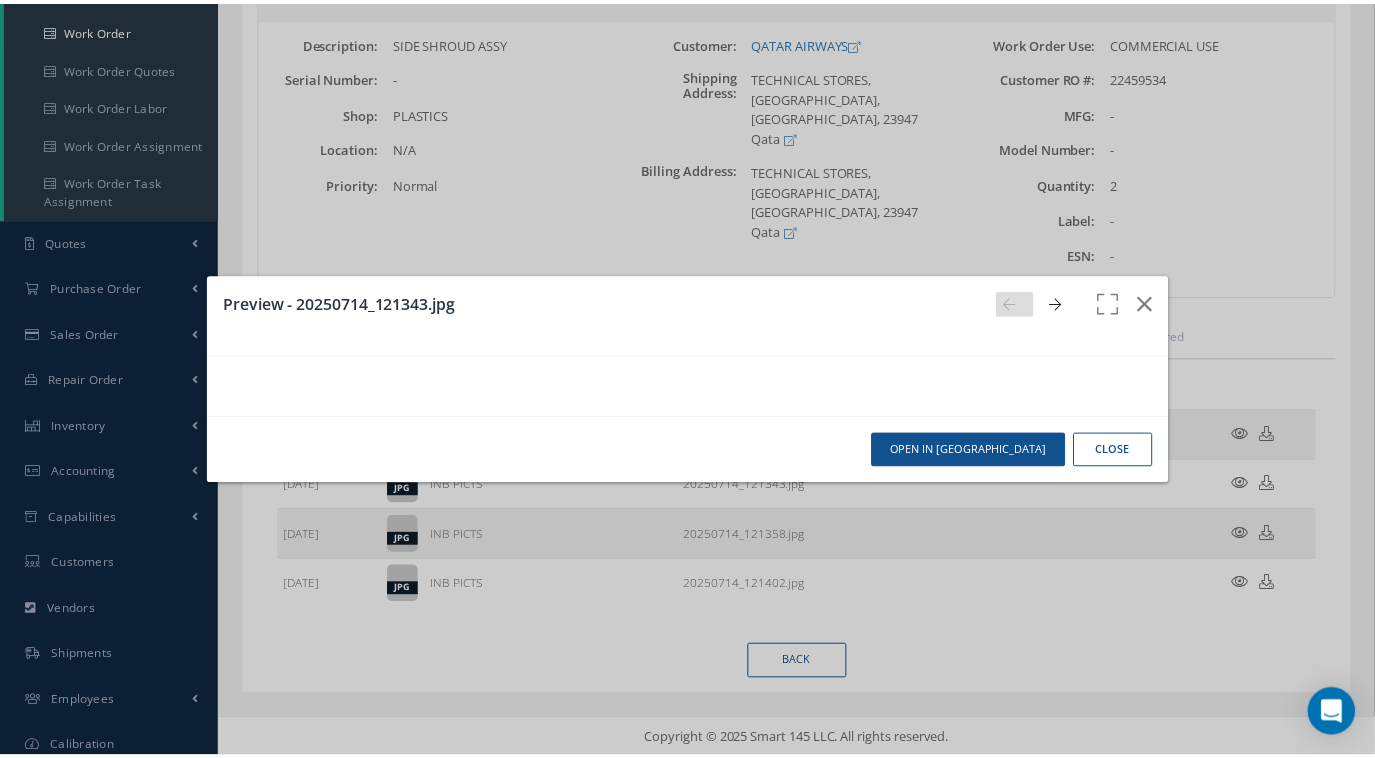 scroll, scrollTop: 0, scrollLeft: 0, axis: both 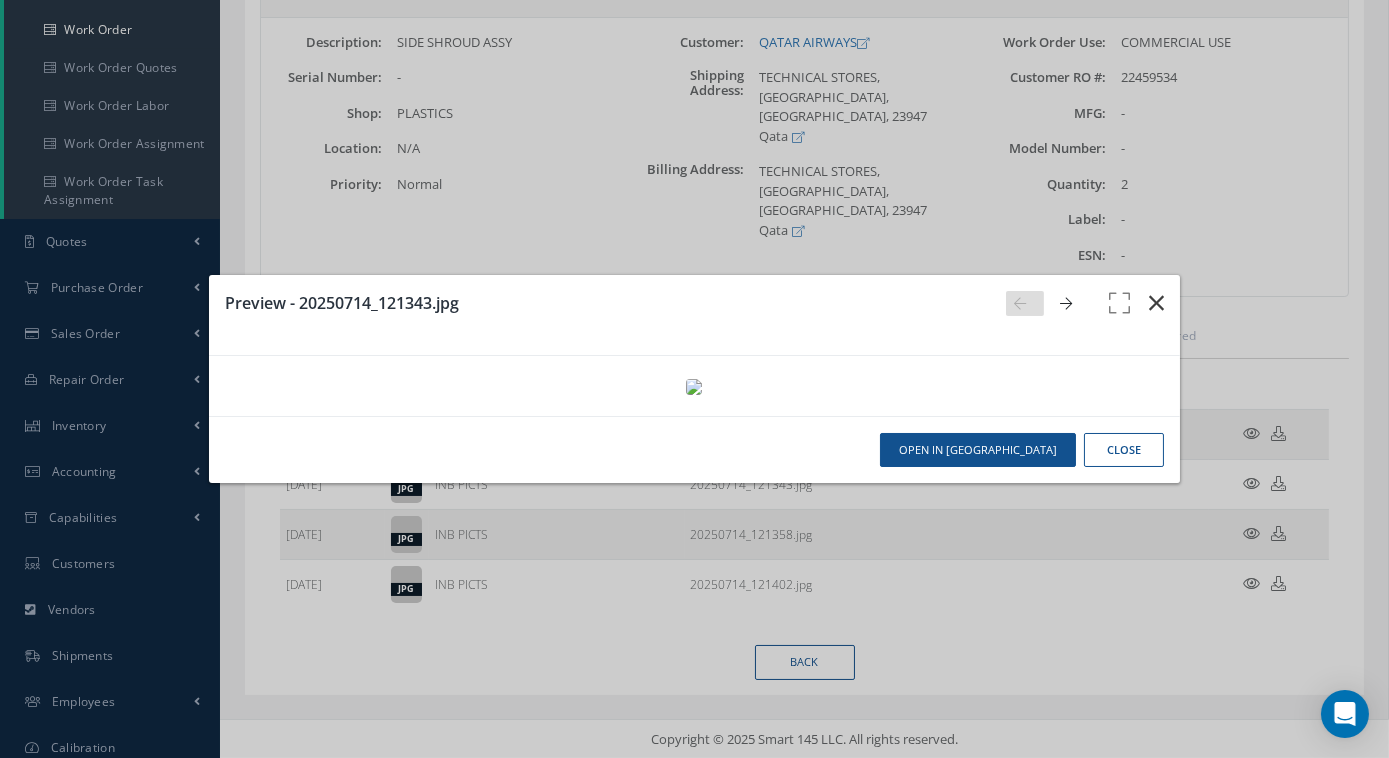 click at bounding box center [1156, 303] 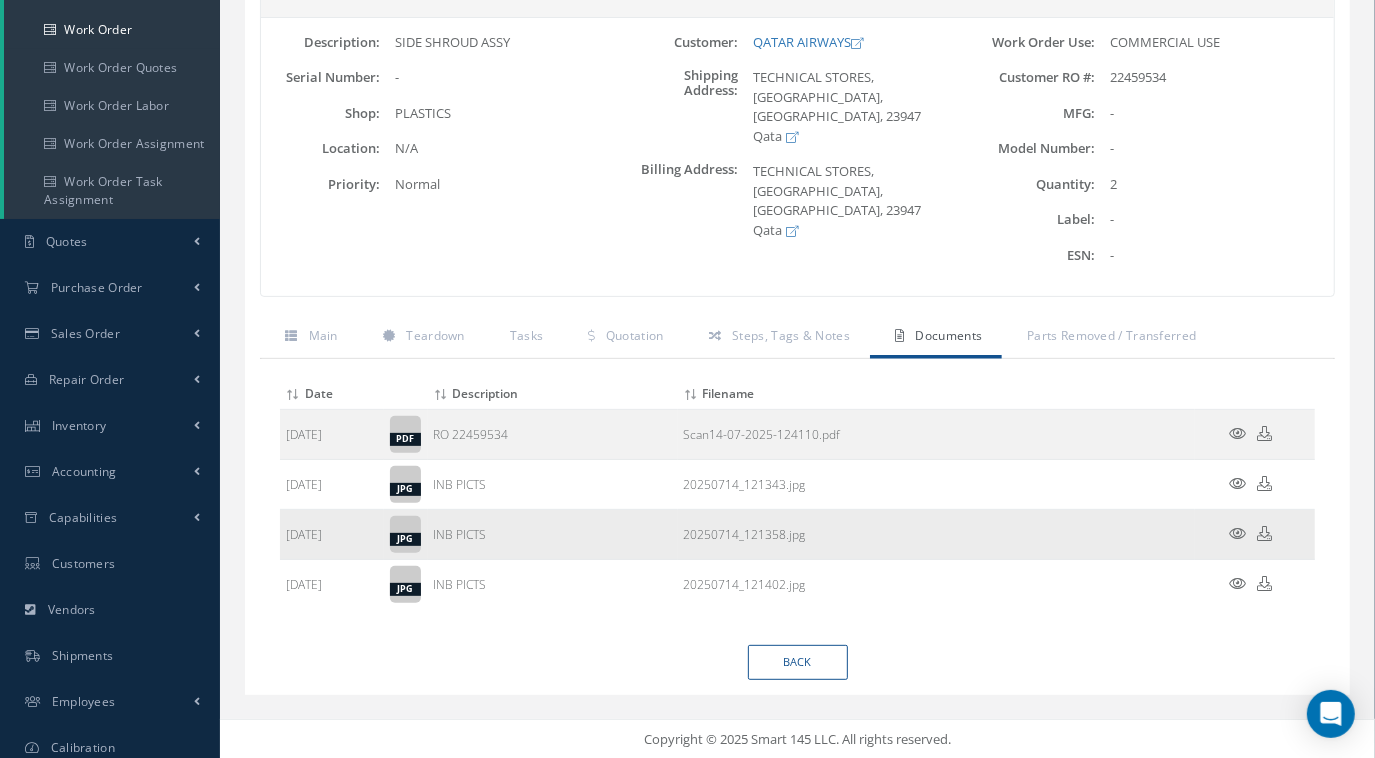 click at bounding box center (1238, 533) 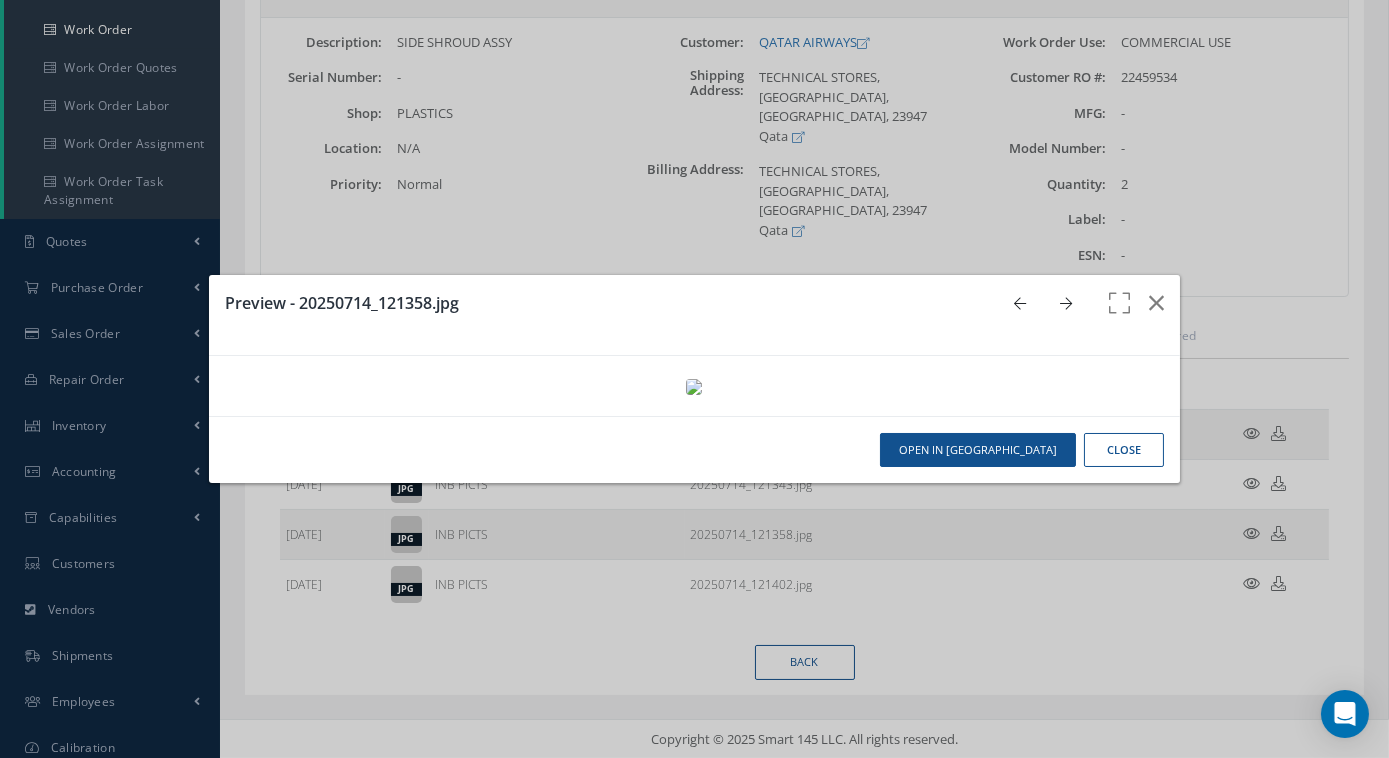 click on "Close" at bounding box center [1124, 450] 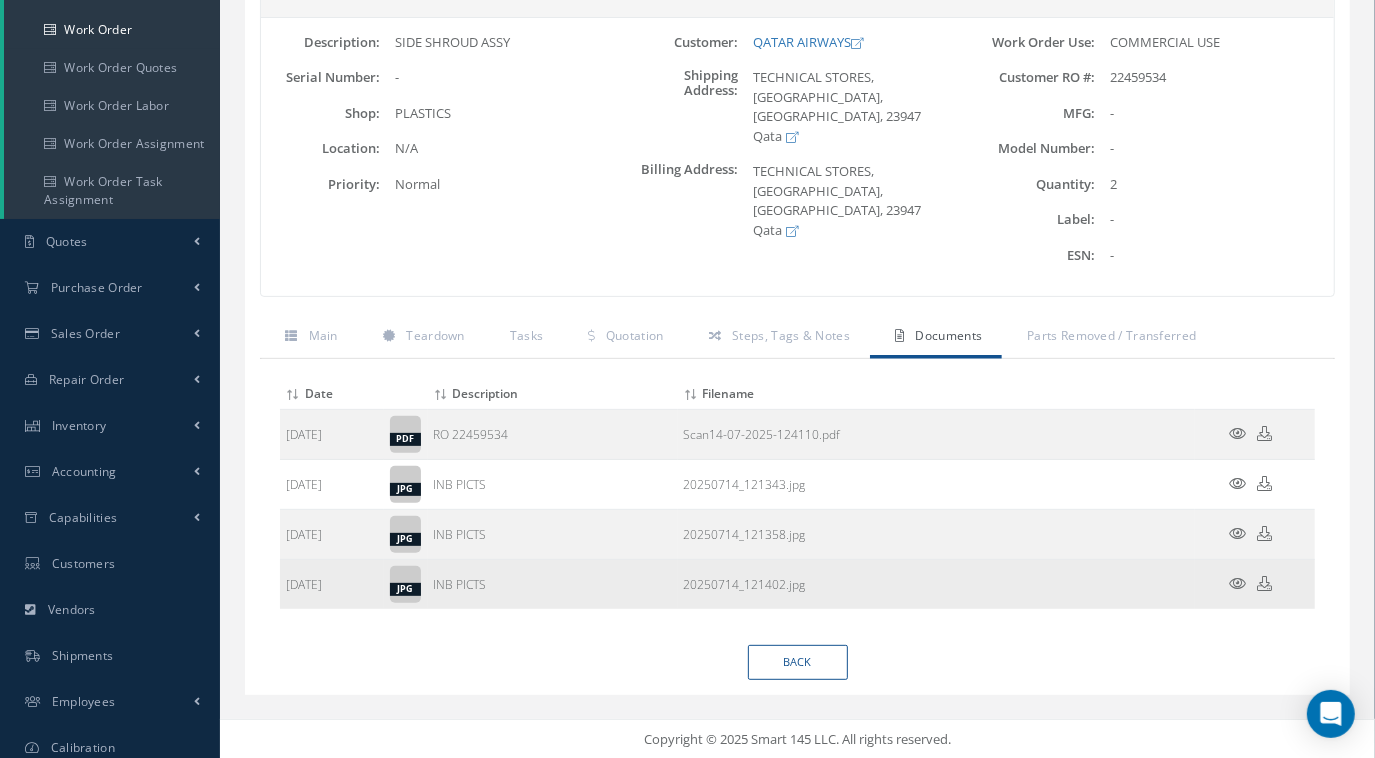 click at bounding box center [1238, 583] 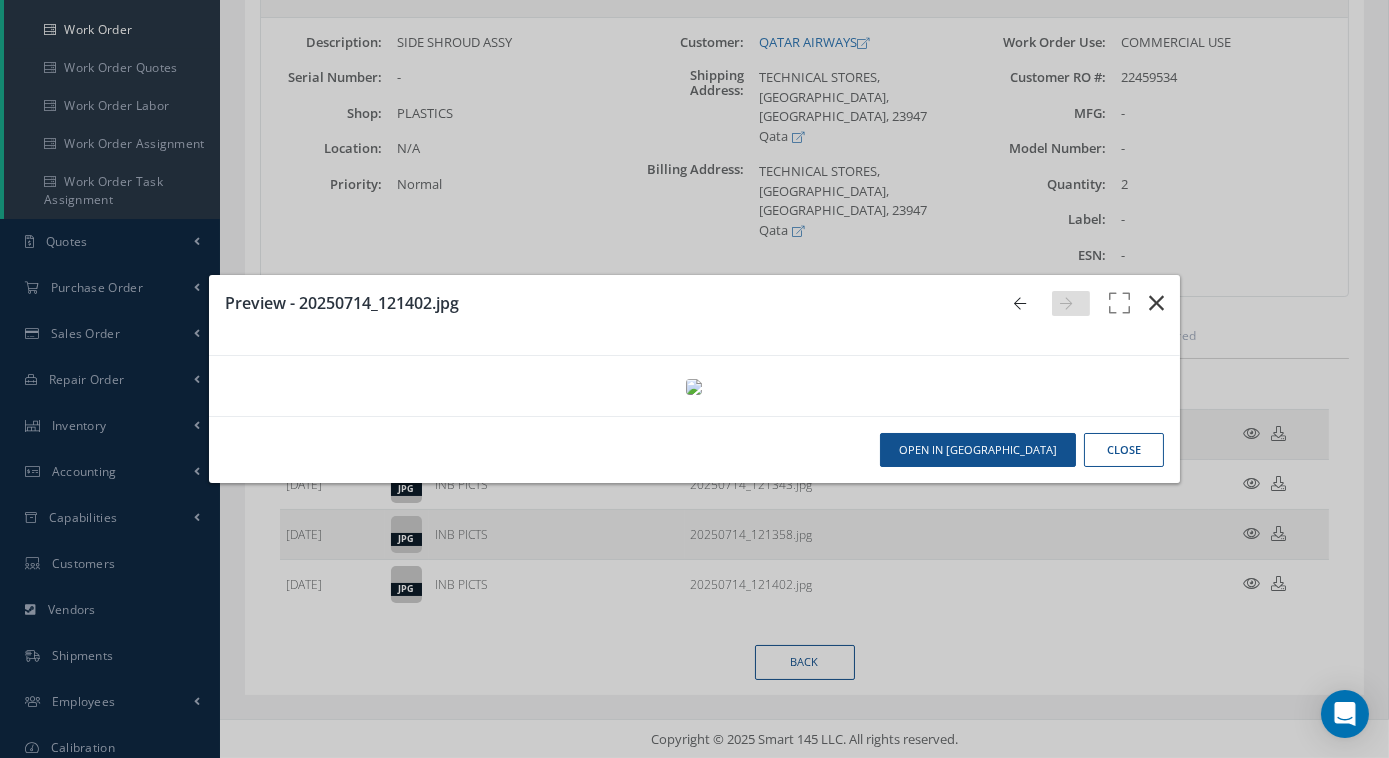 click at bounding box center (1156, 303) 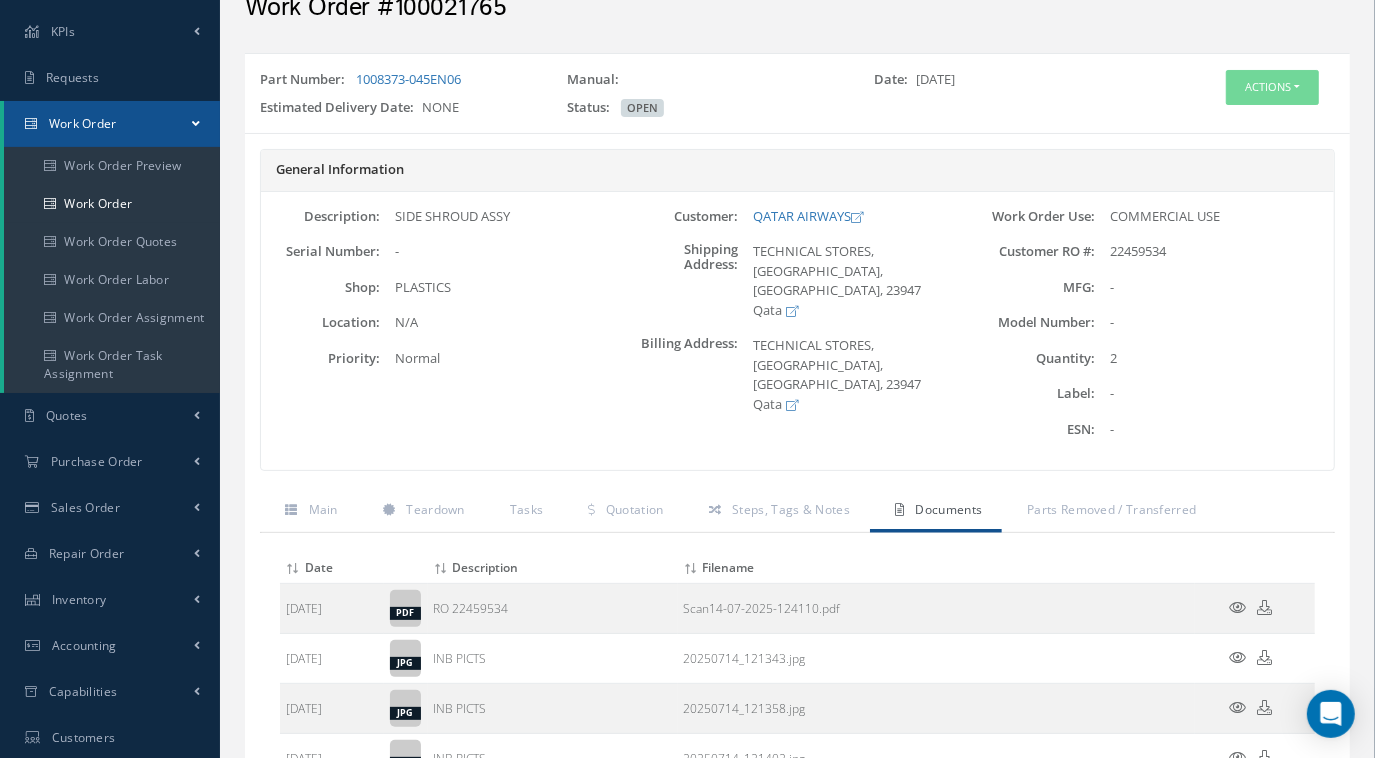 scroll, scrollTop: 0, scrollLeft: 0, axis: both 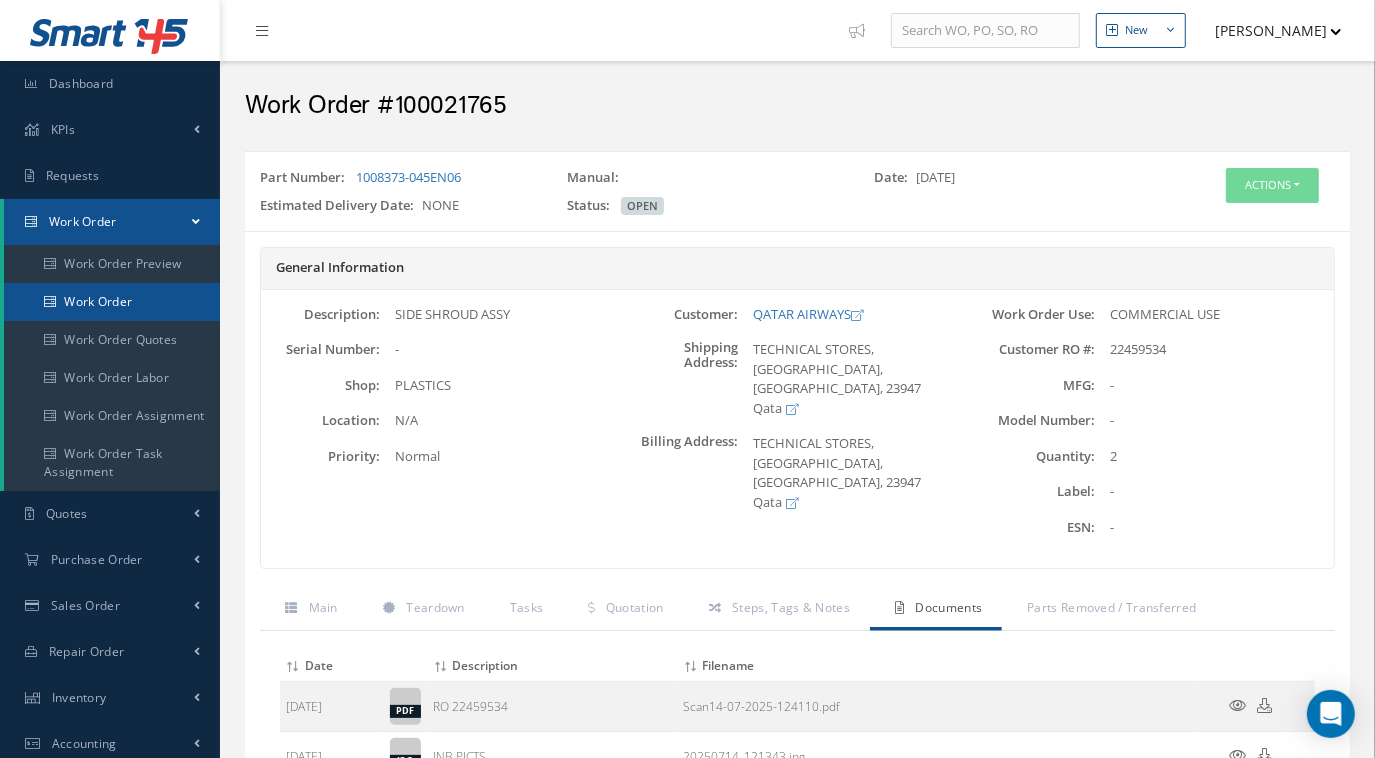 click on "Work Order" at bounding box center (112, 302) 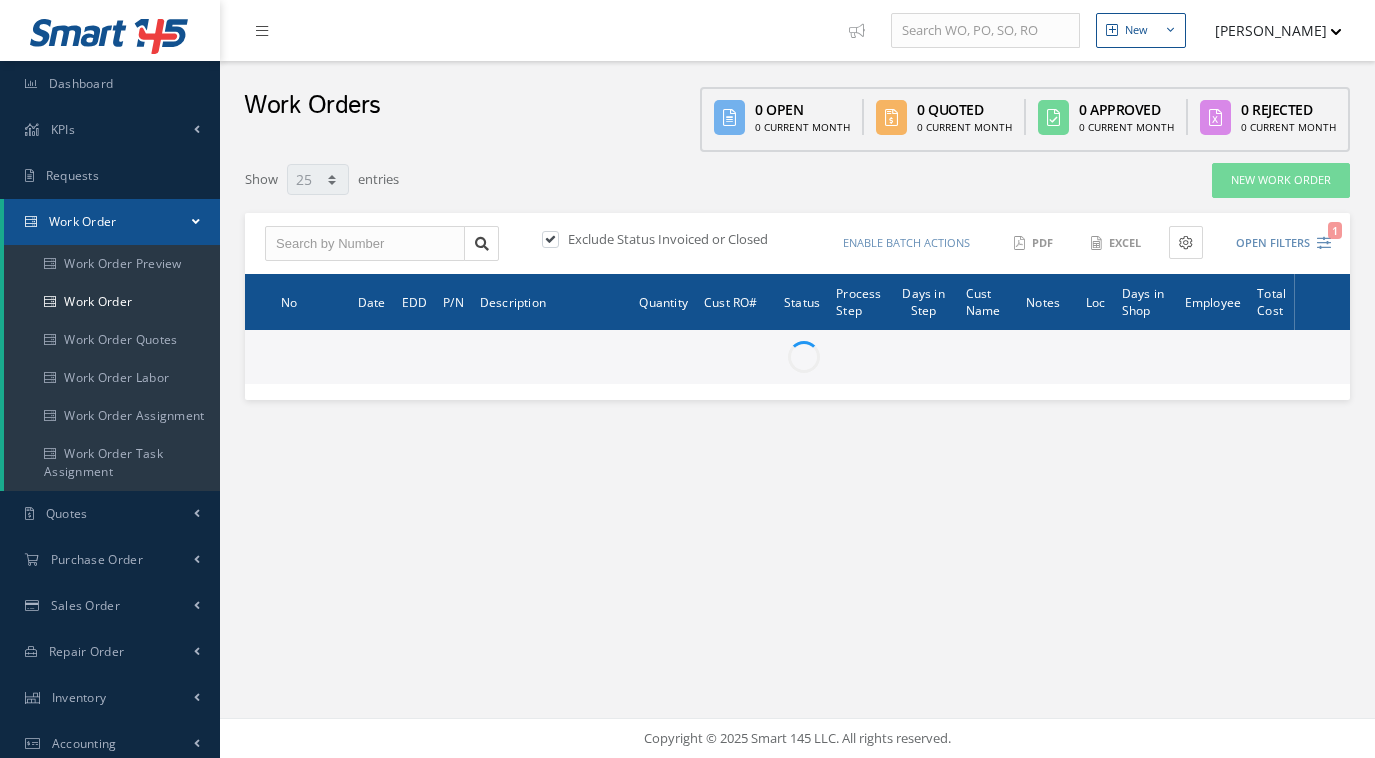 select on "25" 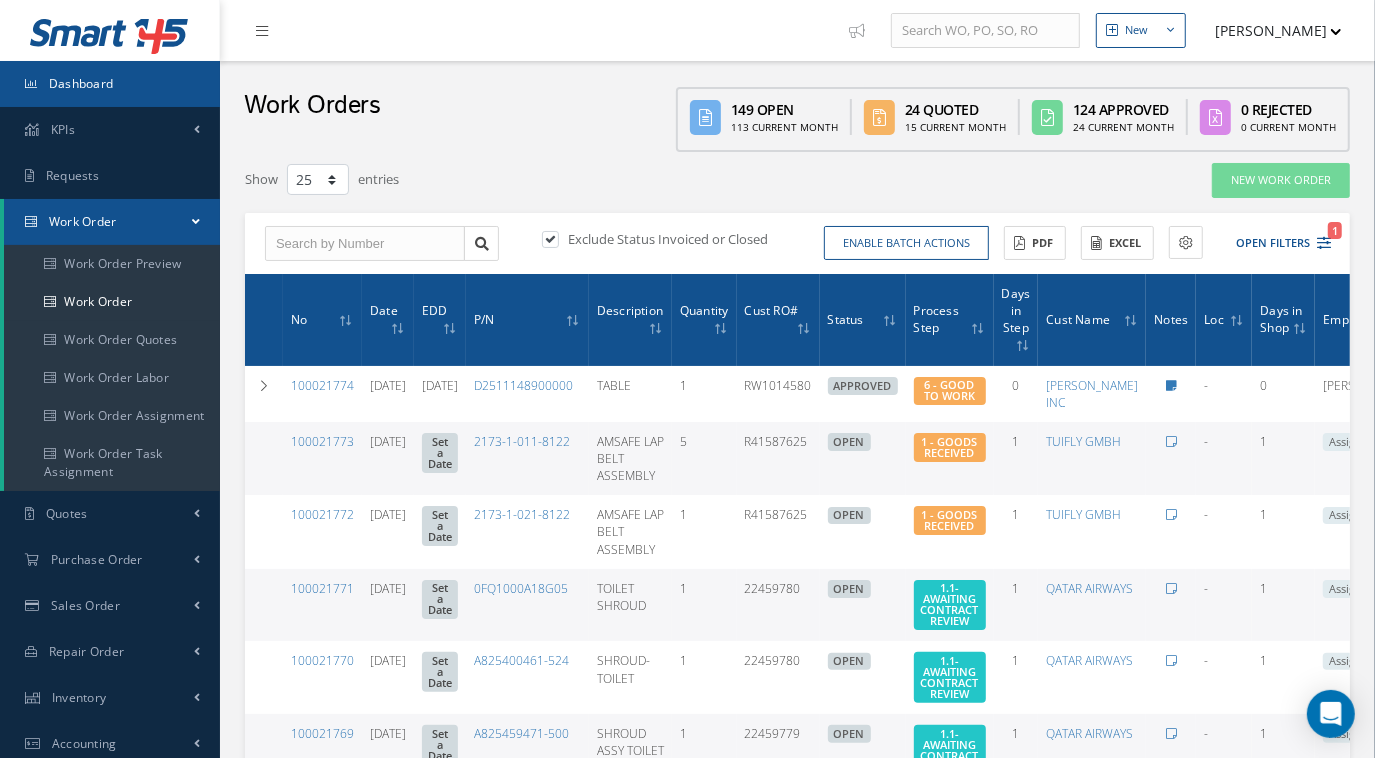 click on "Dashboard" at bounding box center (110, 84) 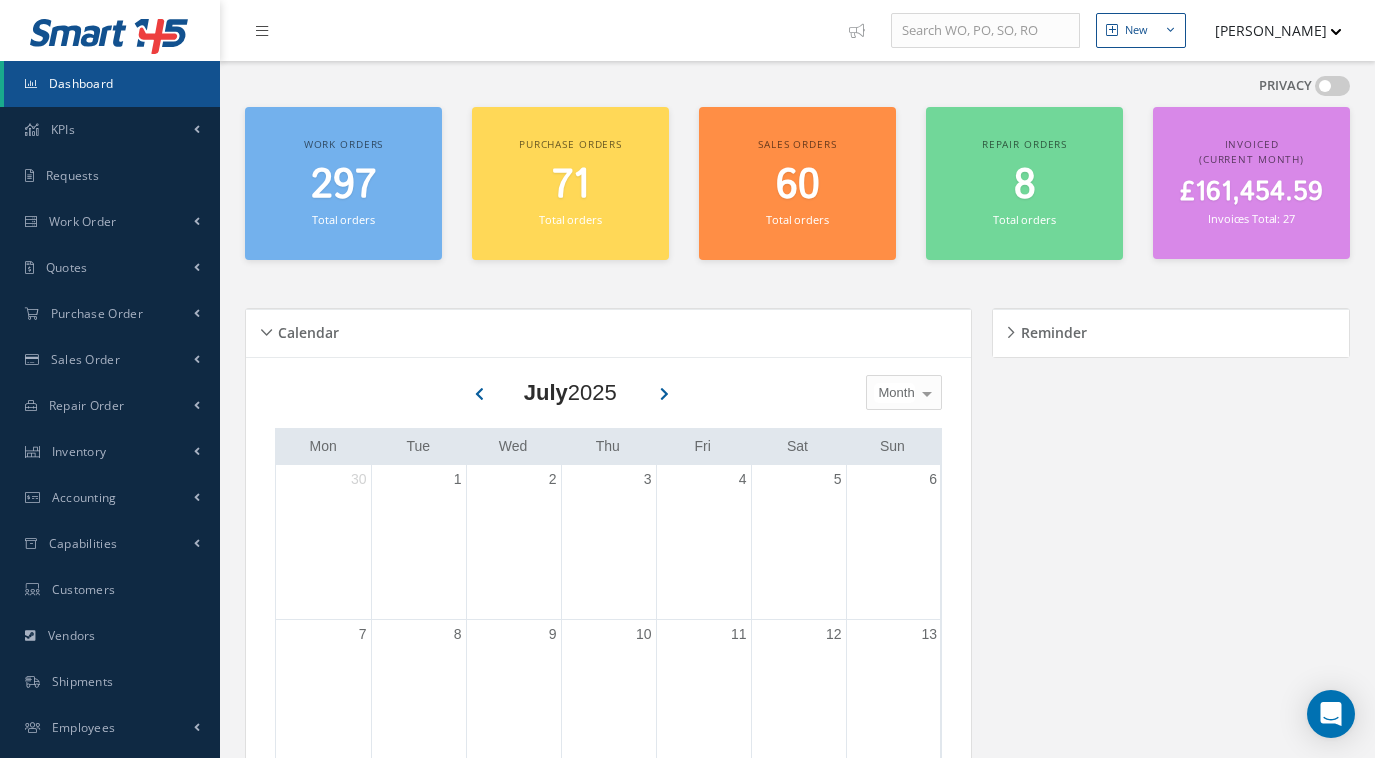 scroll, scrollTop: 0, scrollLeft: 0, axis: both 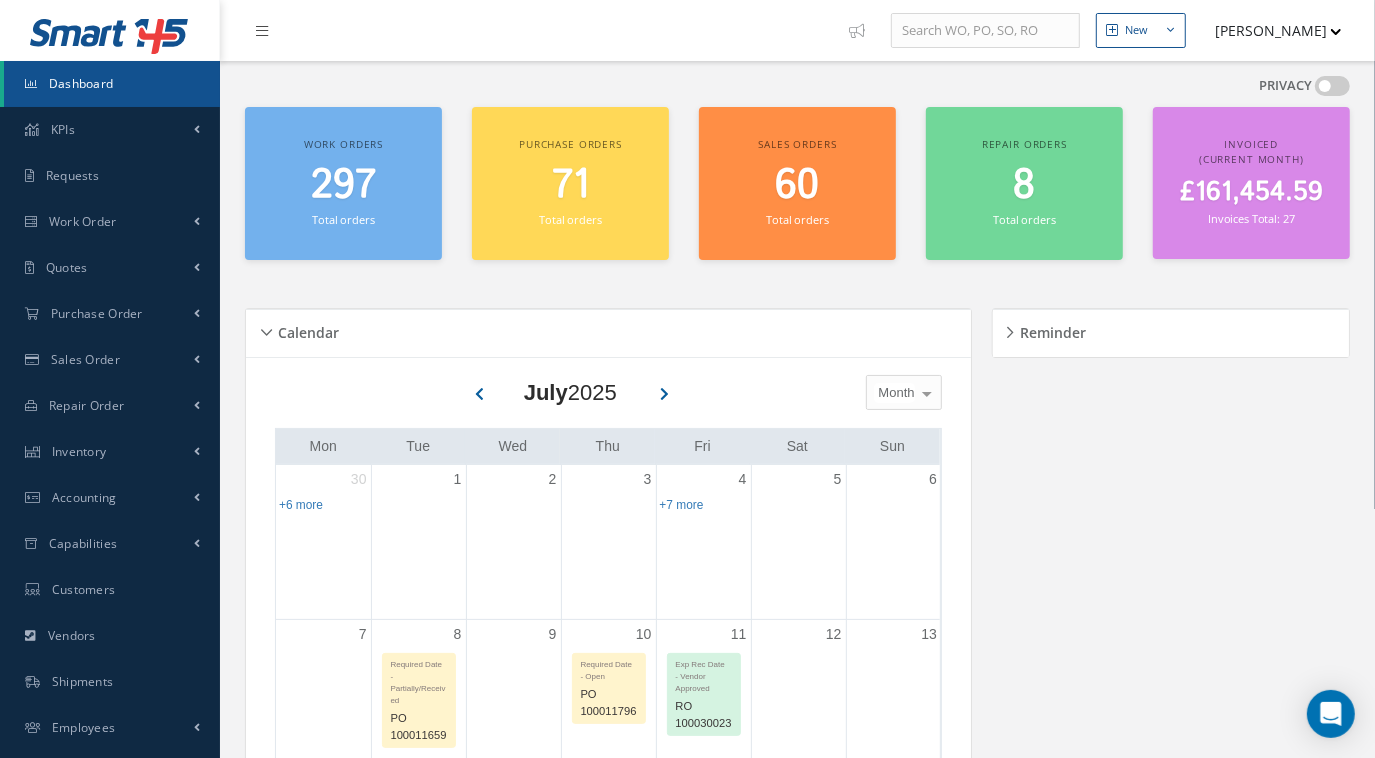 click at bounding box center (927, 392) 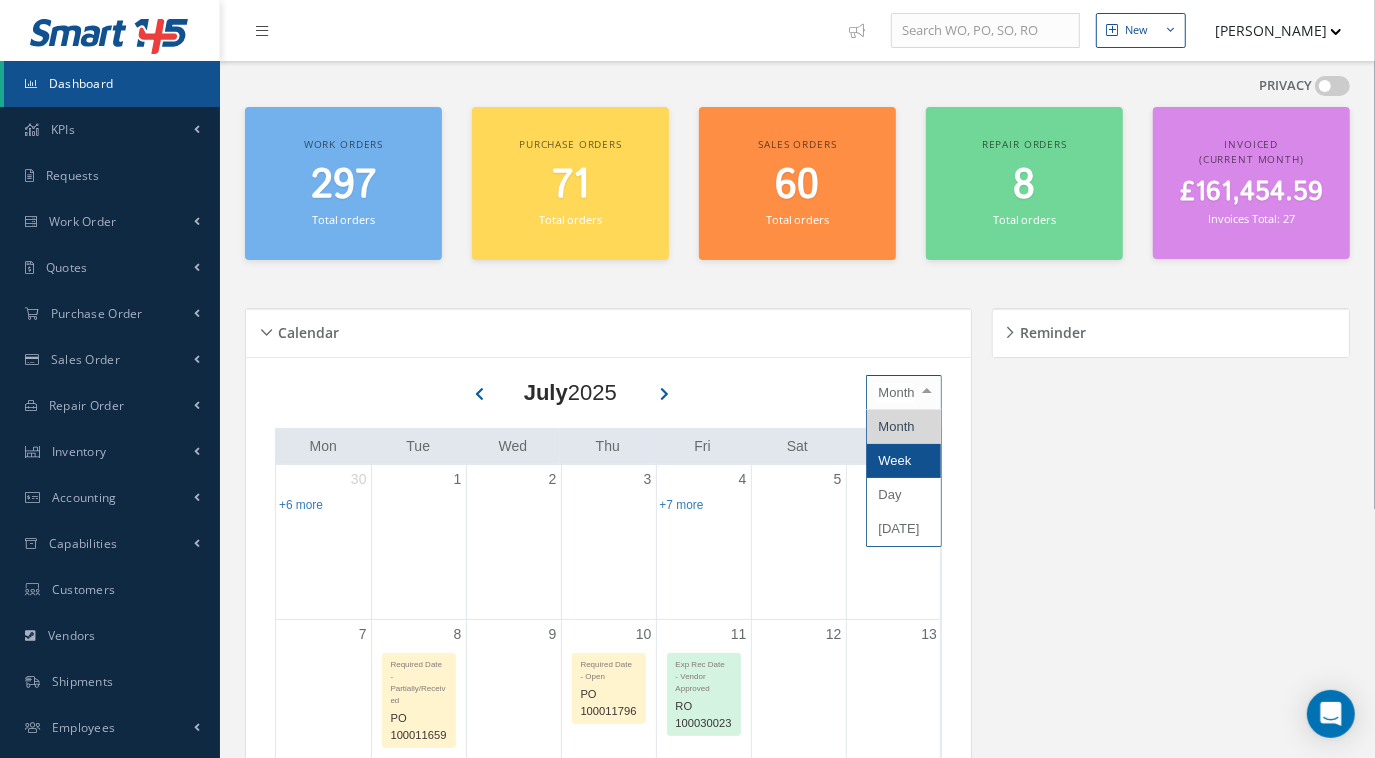 click on "Week" at bounding box center (904, 461) 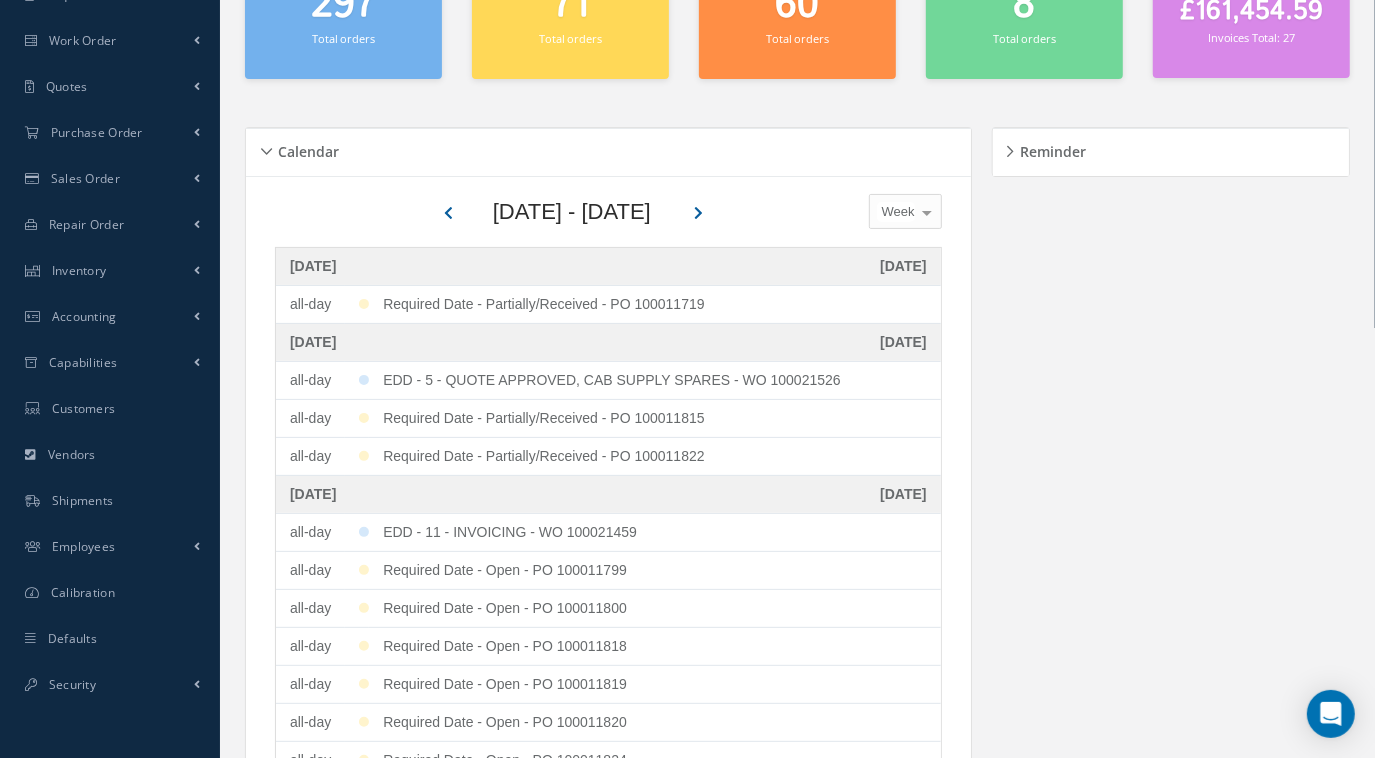 scroll, scrollTop: 0, scrollLeft: 0, axis: both 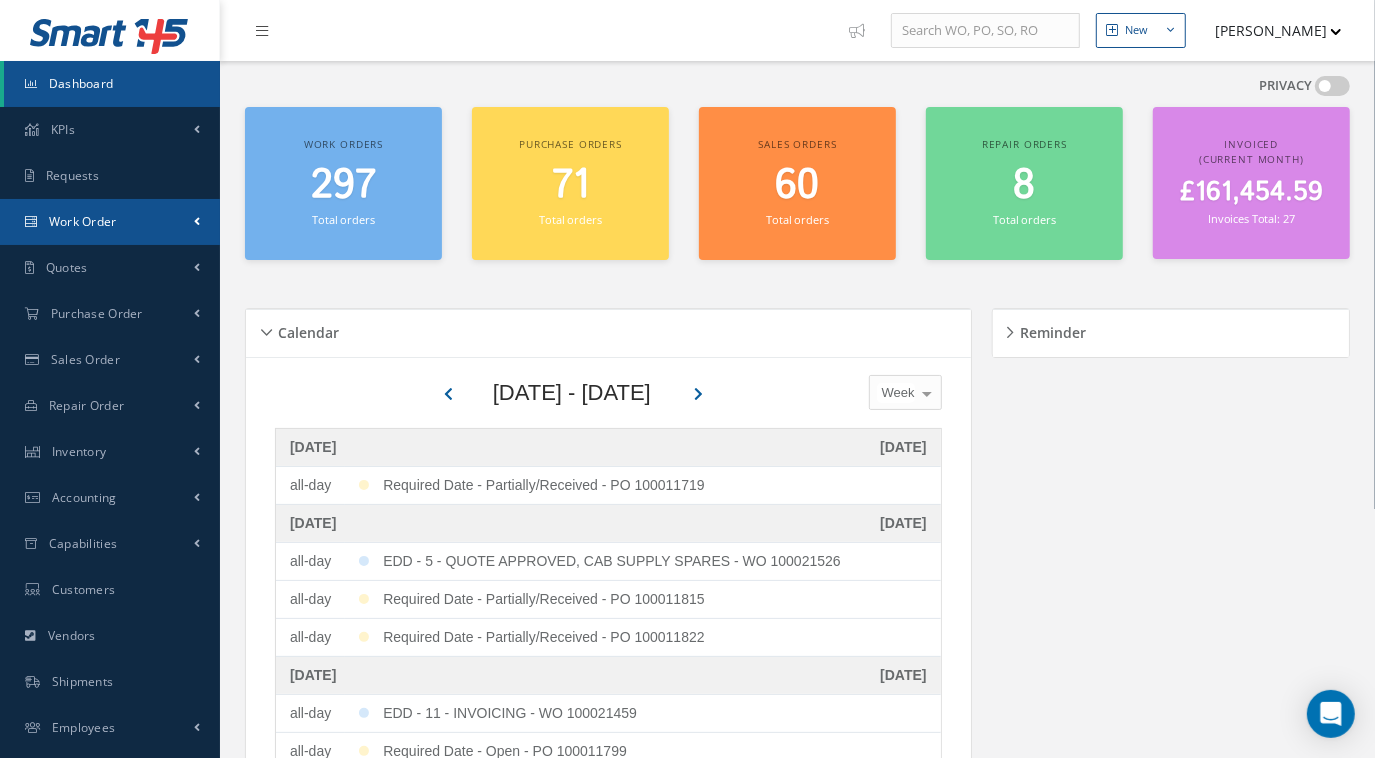 click on "Work Order" at bounding box center (110, 222) 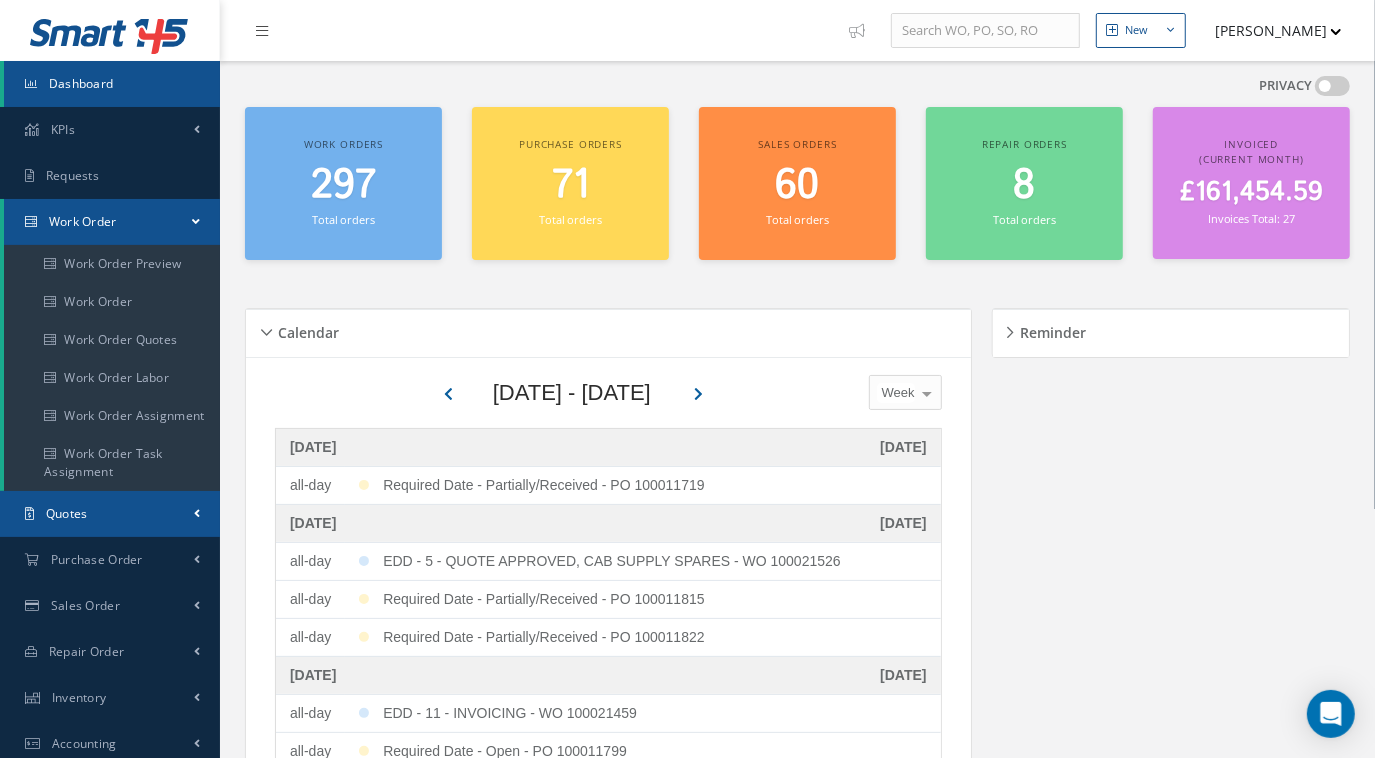 click on "Quotes" at bounding box center [110, 514] 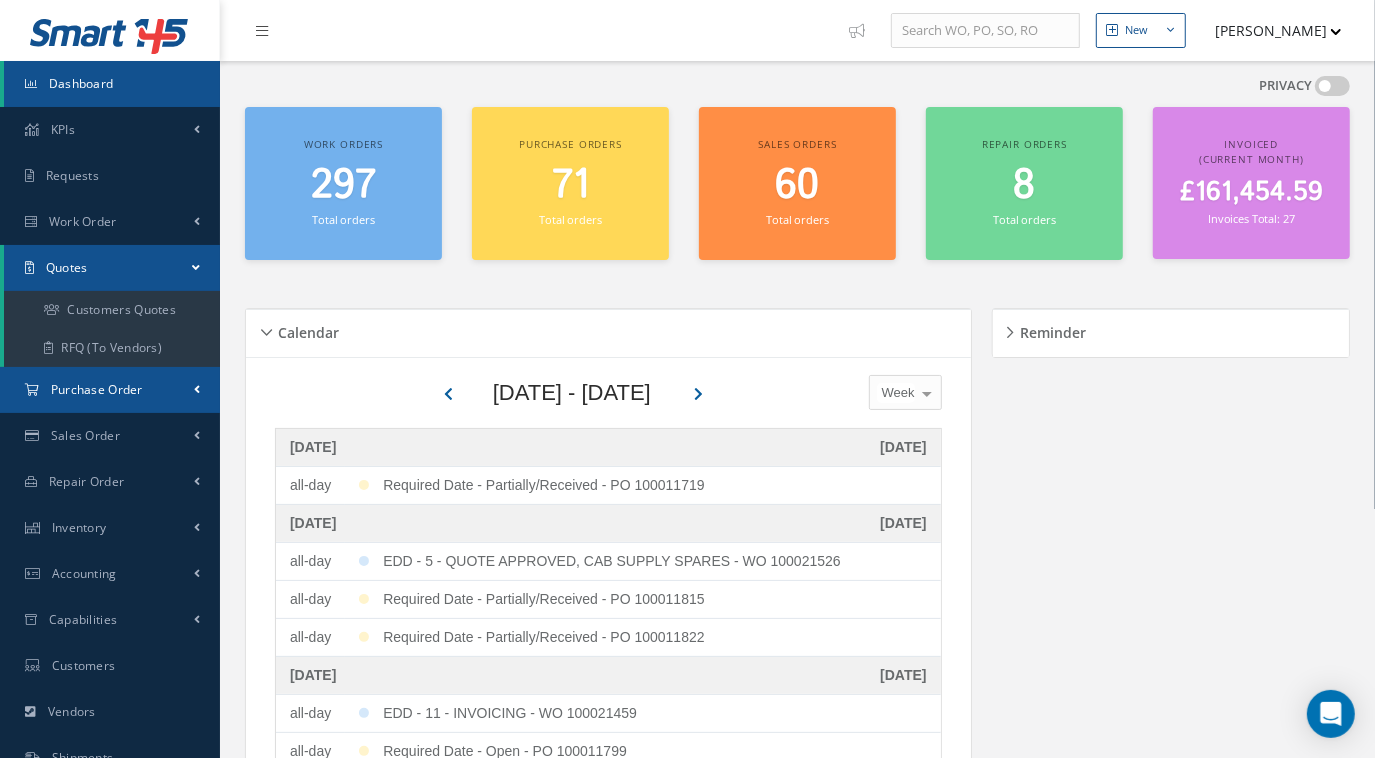 click on "Purchase Order" at bounding box center (97, 389) 